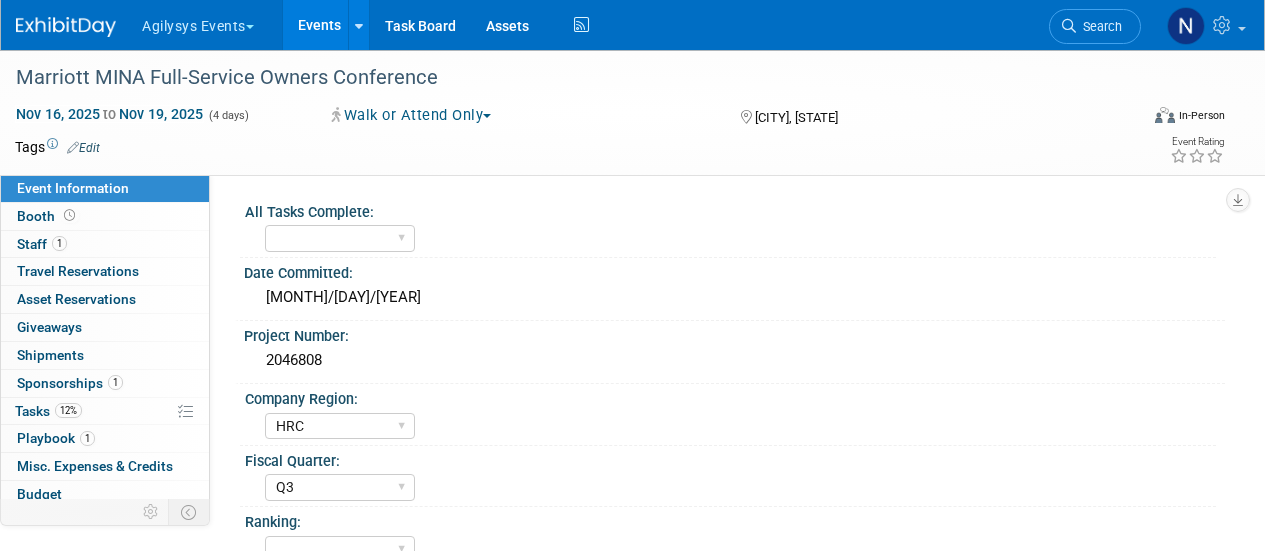 select on "HRC" 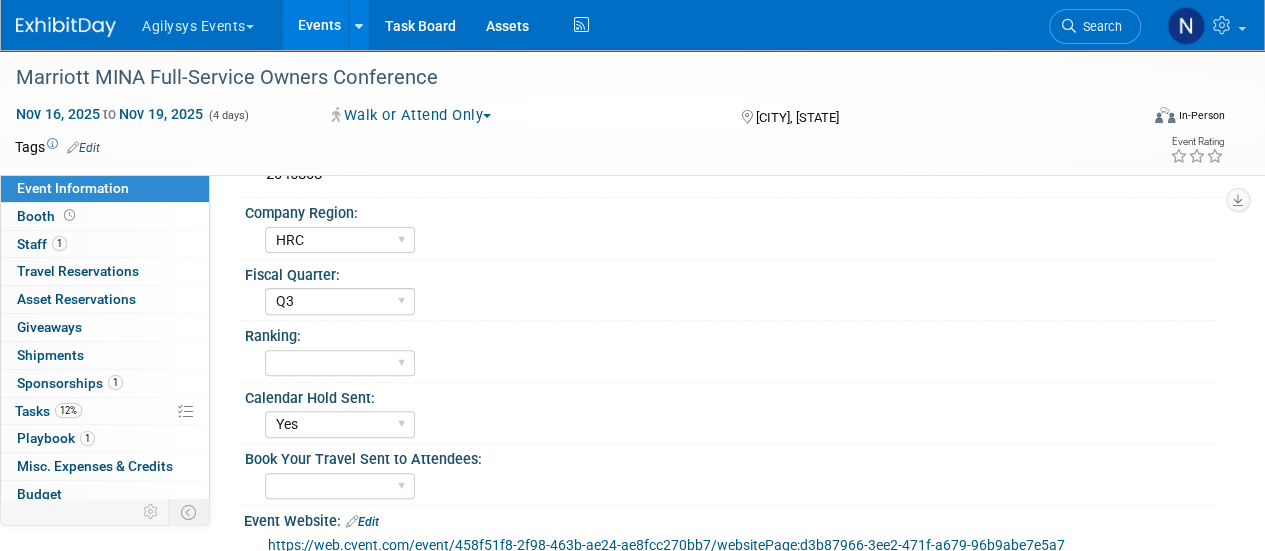 scroll, scrollTop: 0, scrollLeft: 0, axis: both 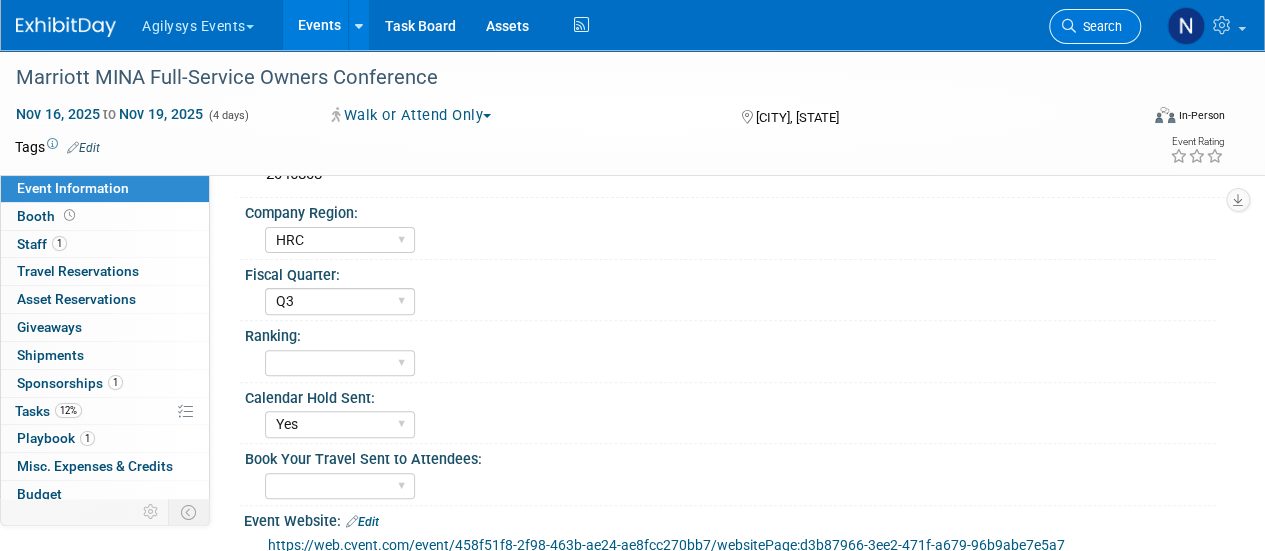 click on "Search" at bounding box center [1095, 26] 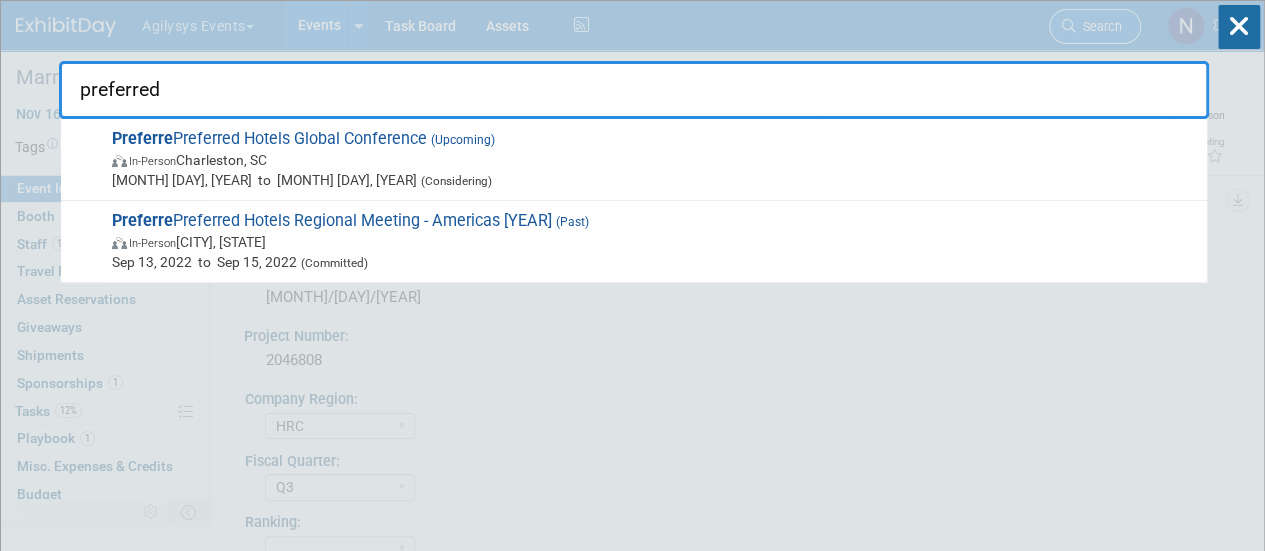 type on "preferred" 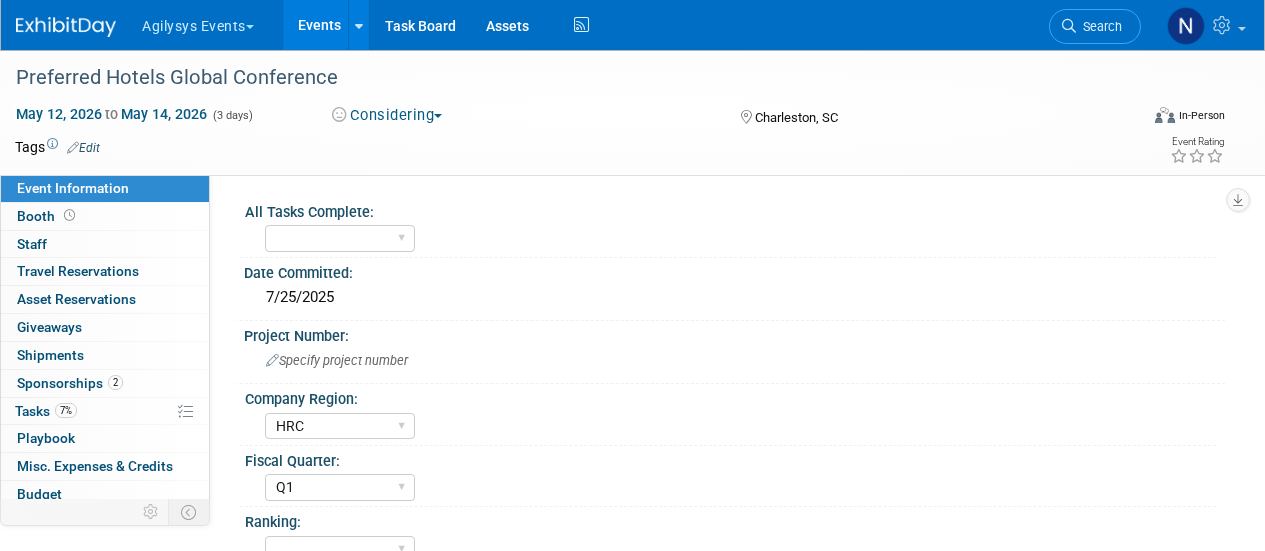 select on "HRC" 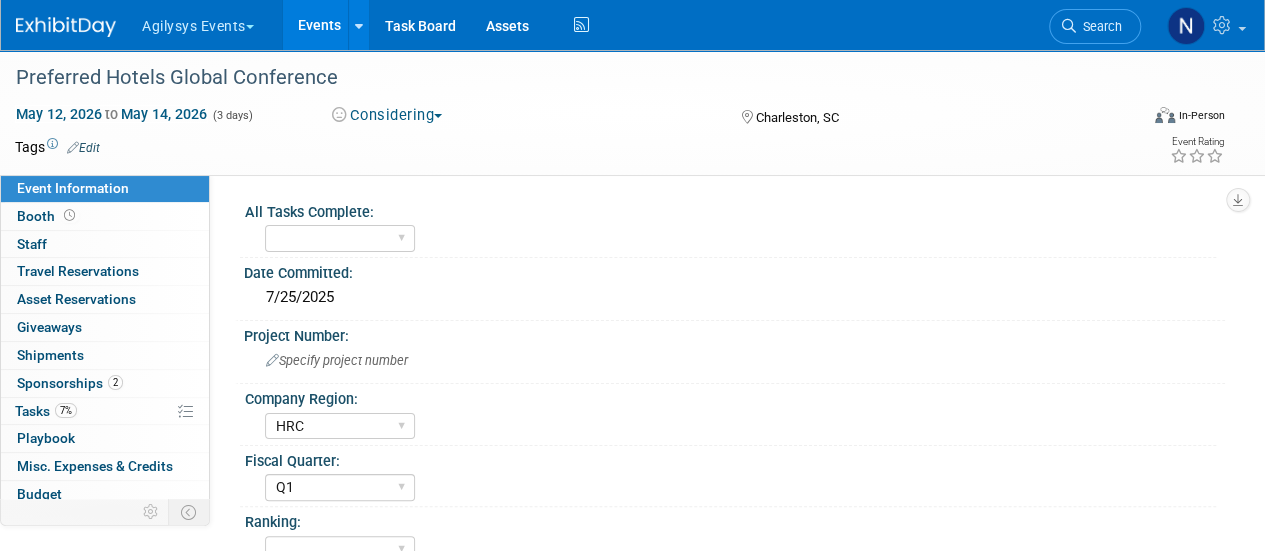 scroll, scrollTop: 0, scrollLeft: 0, axis: both 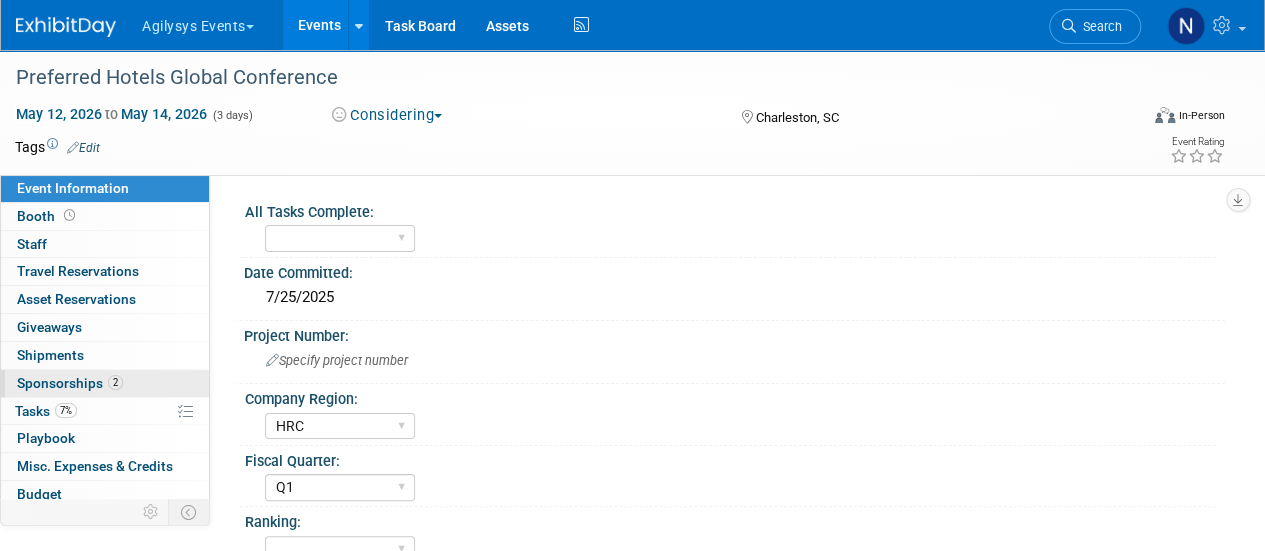 click on "Sponsorships 2" at bounding box center [70, 383] 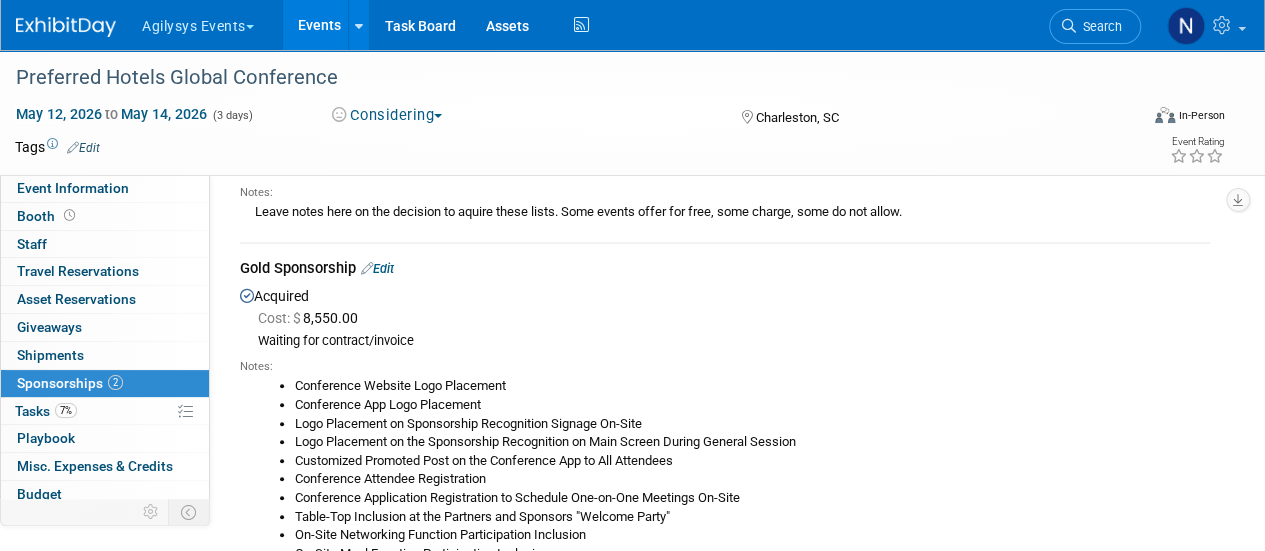 scroll, scrollTop: 164, scrollLeft: 0, axis: vertical 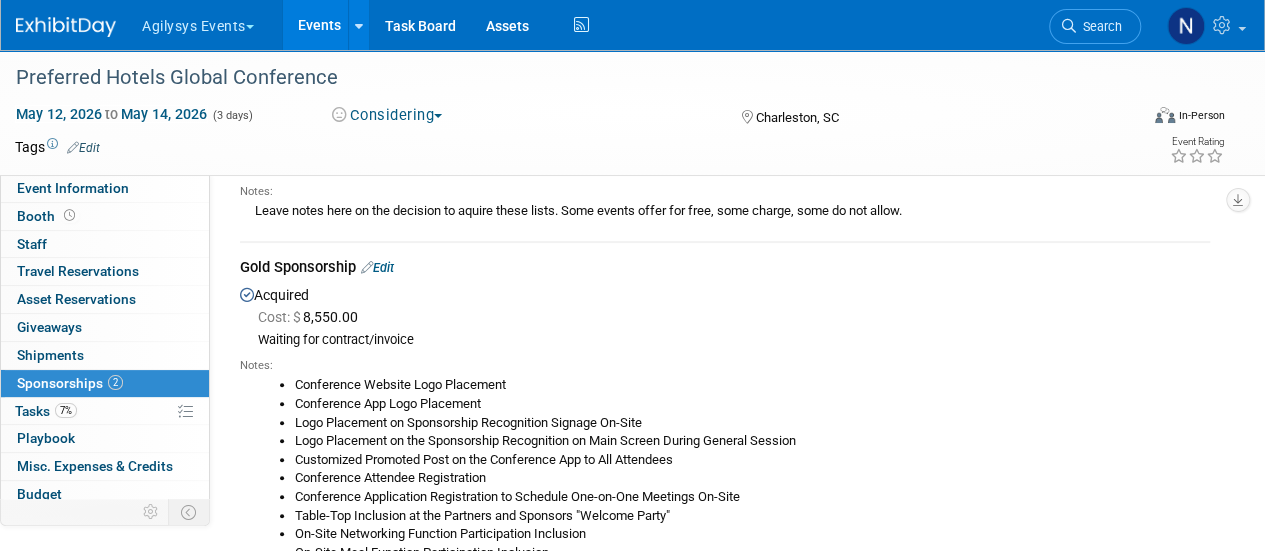 click on "Edit" at bounding box center [377, 267] 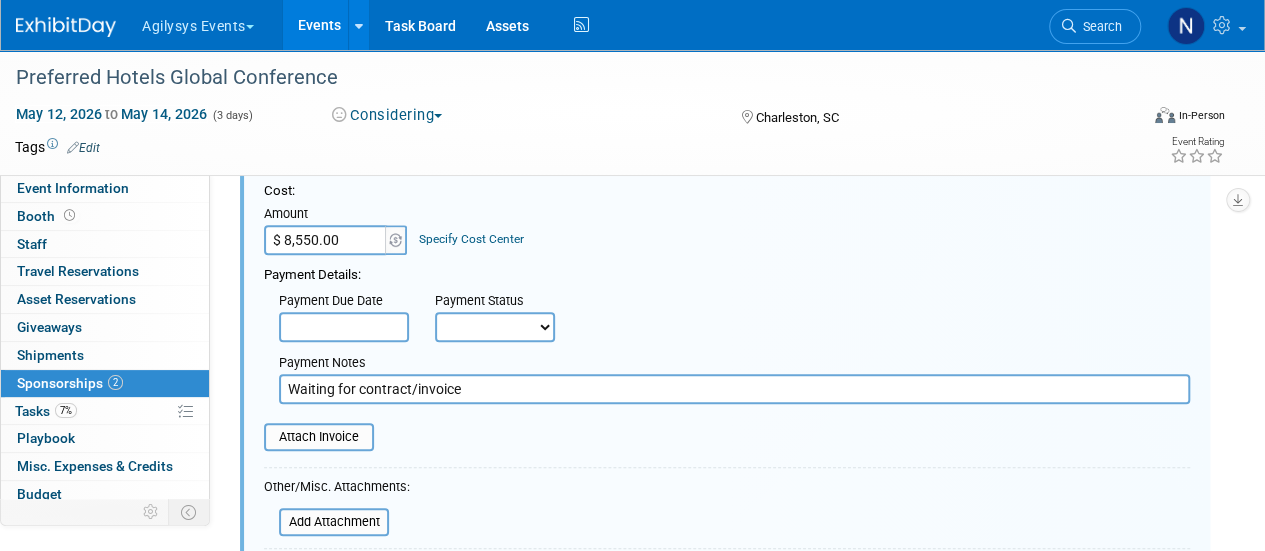 scroll, scrollTop: 368, scrollLeft: 0, axis: vertical 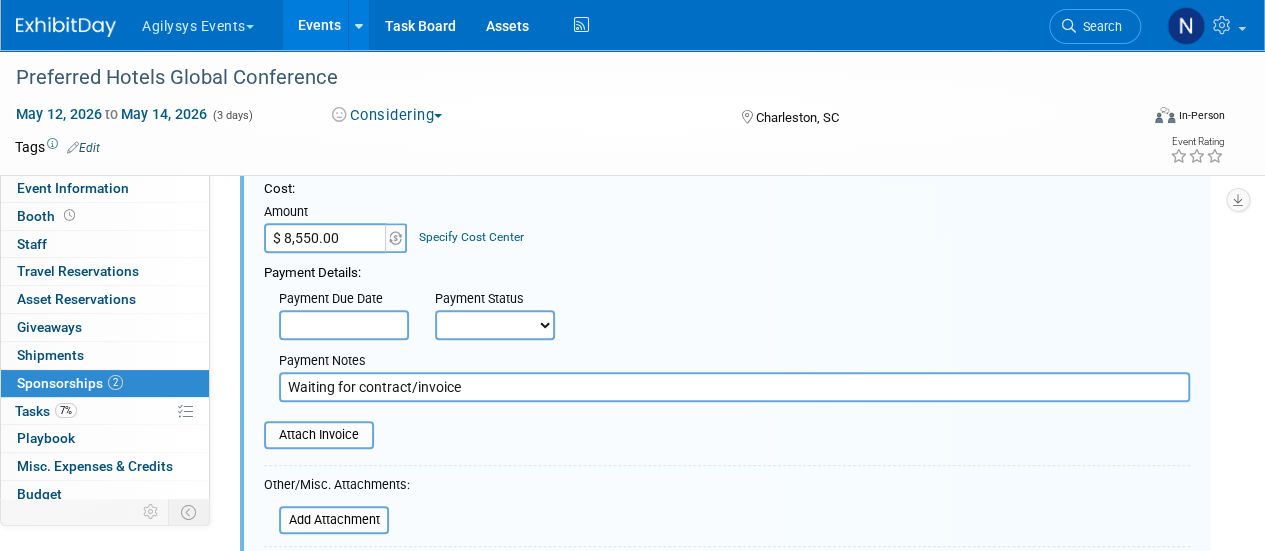 drag, startPoint x: 420, startPoint y: 389, endPoint x: 183, endPoint y: 386, distance: 237.01898 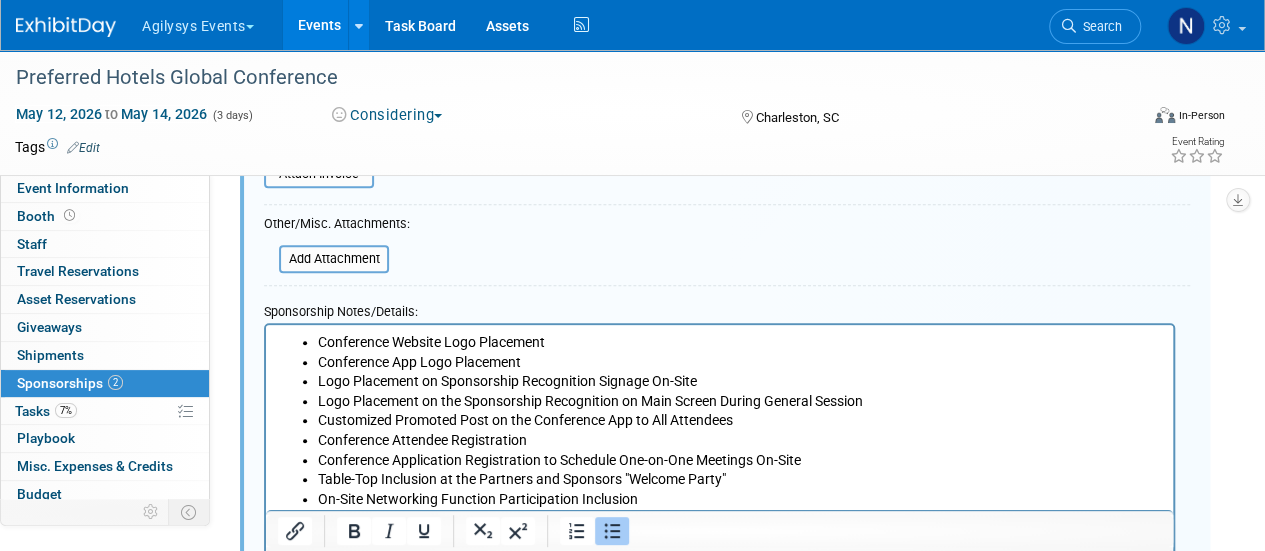 scroll, scrollTop: 636, scrollLeft: 0, axis: vertical 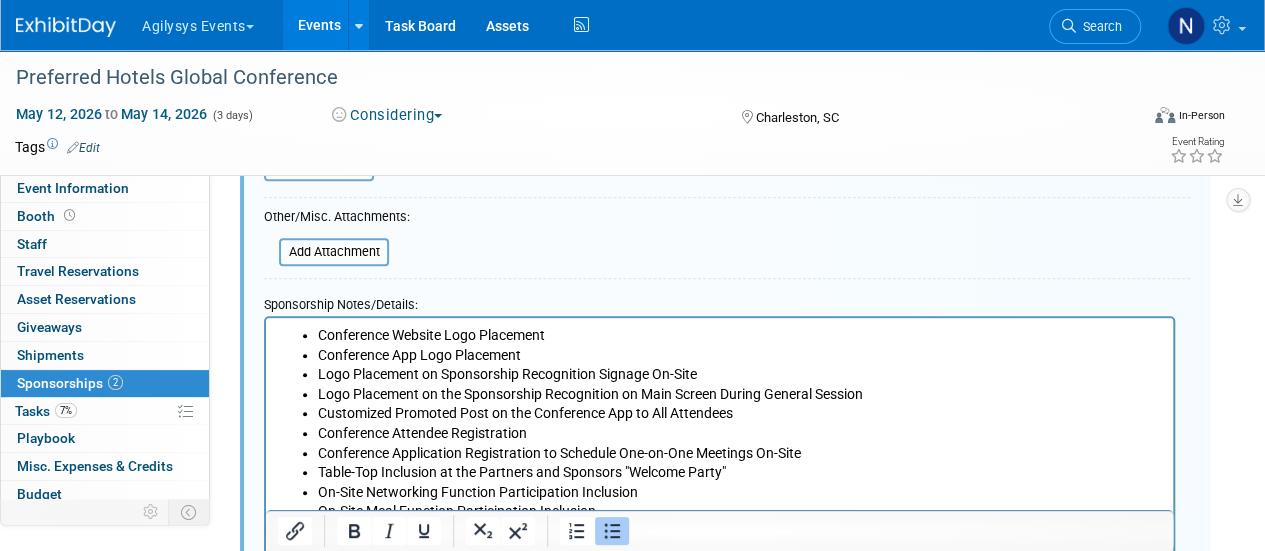 type on "Waiting for invoice" 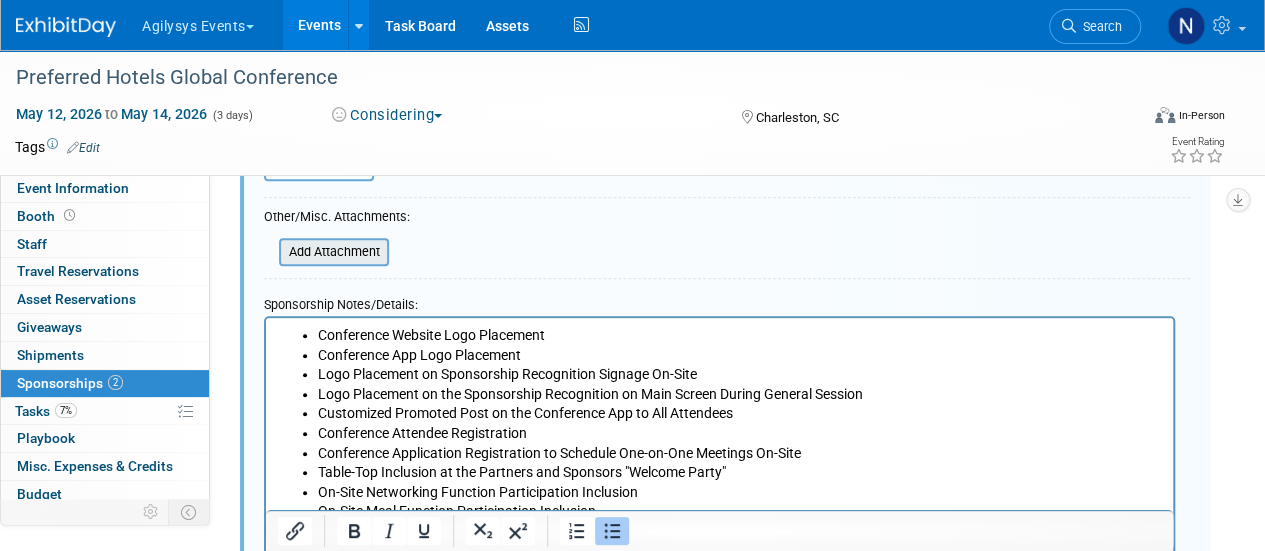 click at bounding box center (268, 252) 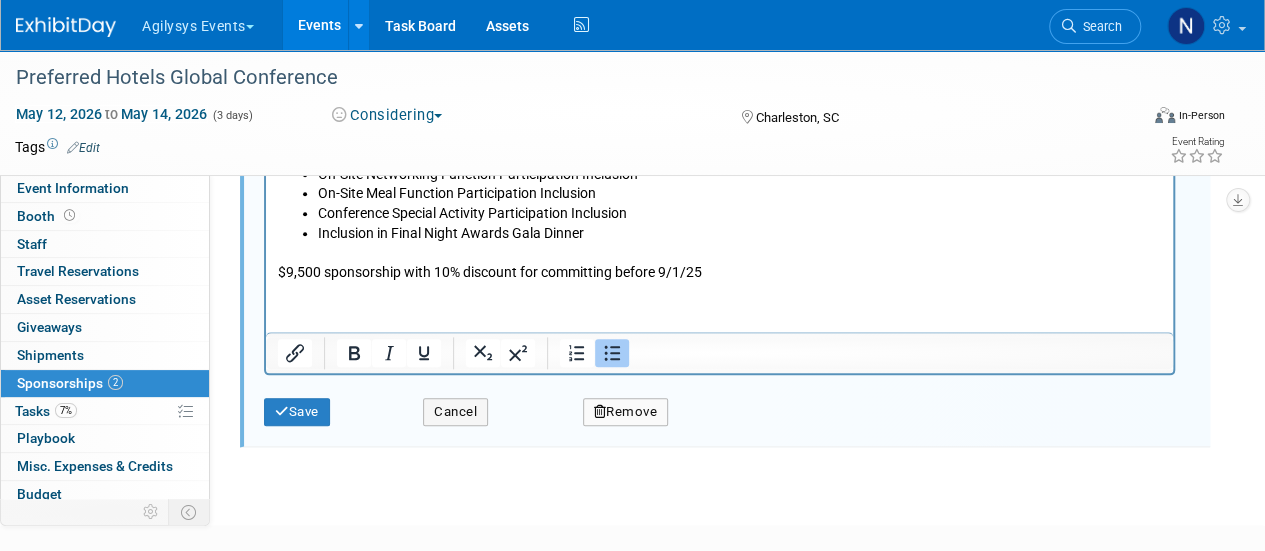 scroll, scrollTop: 984, scrollLeft: 0, axis: vertical 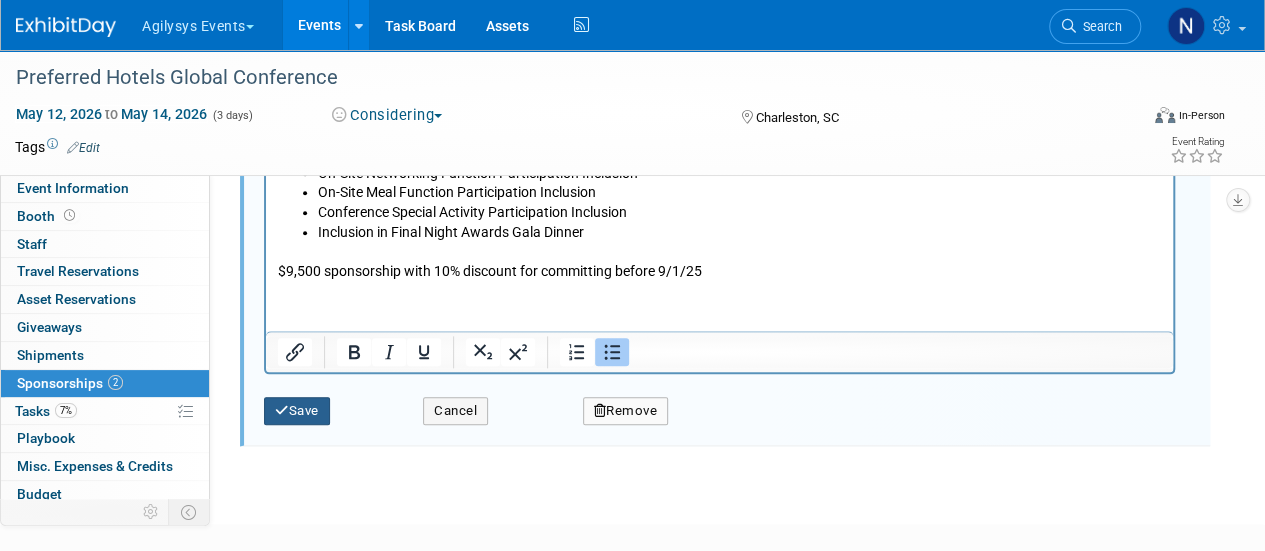 click on "Save" at bounding box center (297, 411) 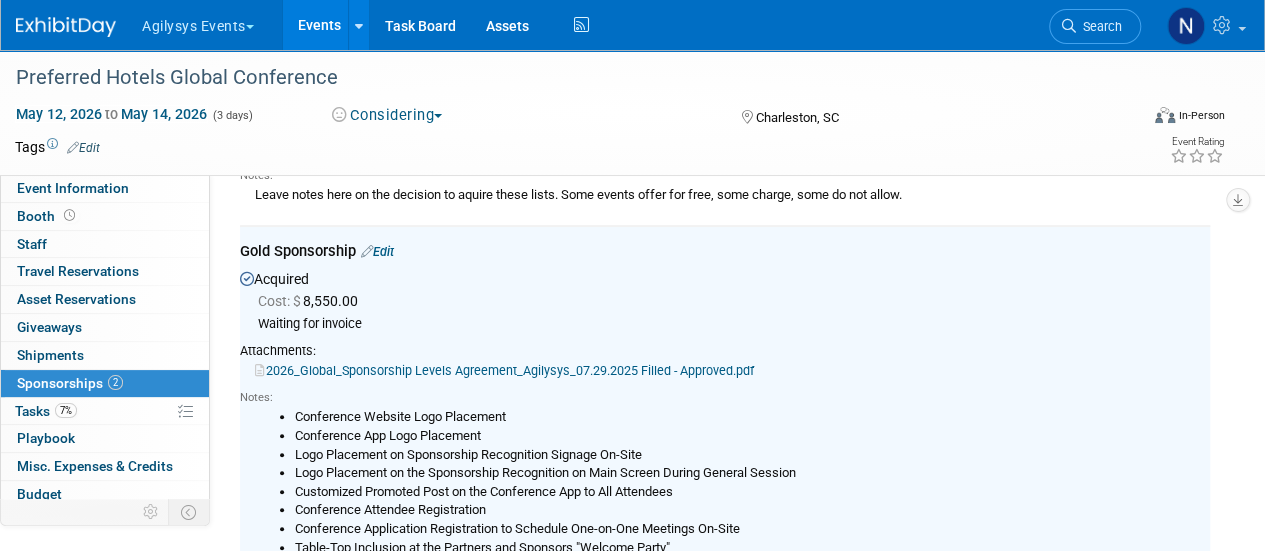 scroll, scrollTop: 178, scrollLeft: 0, axis: vertical 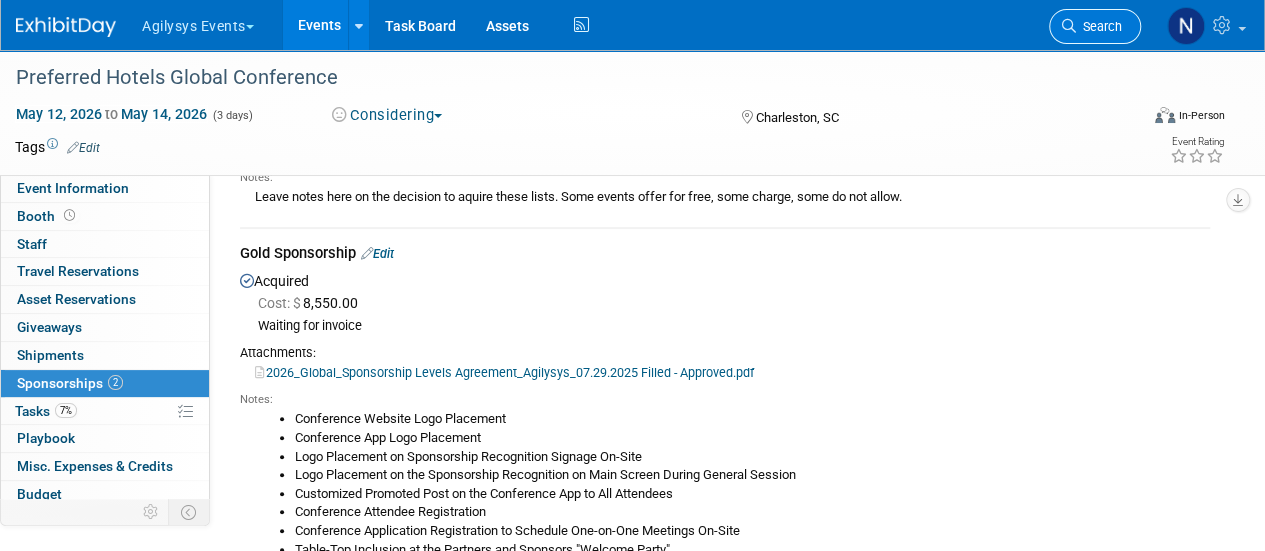 click on "Search" at bounding box center (1095, 26) 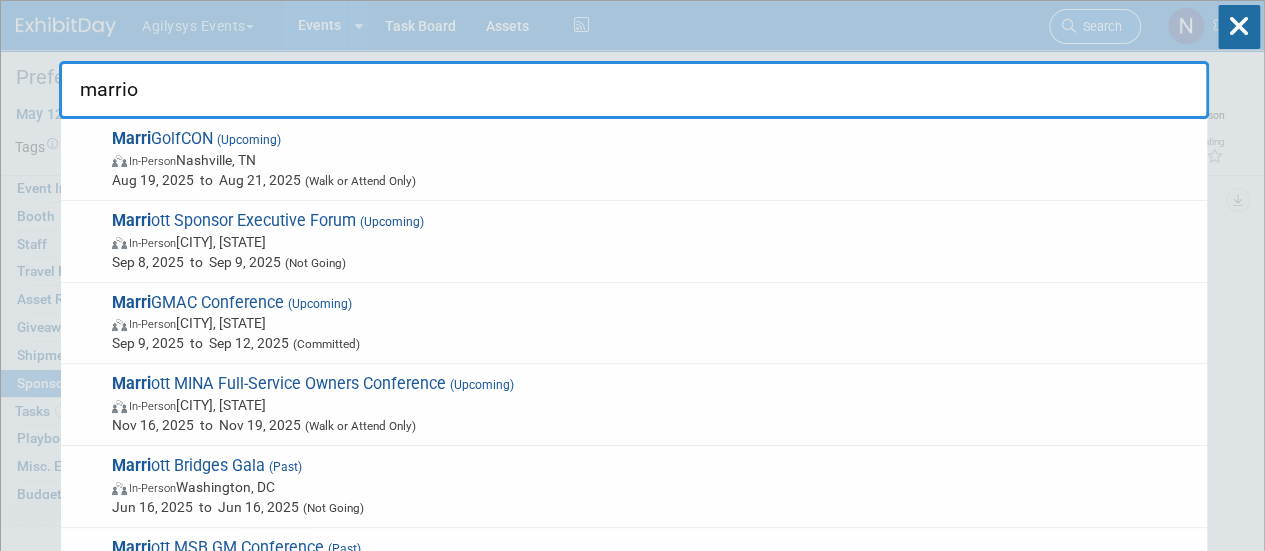 type on "marriot" 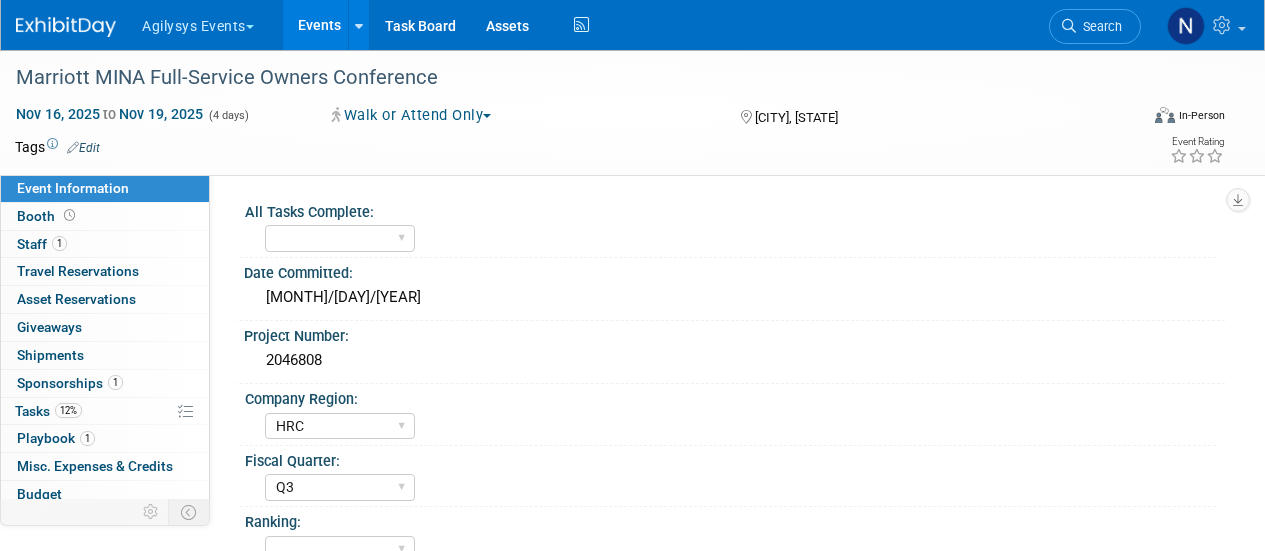 select on "HRC" 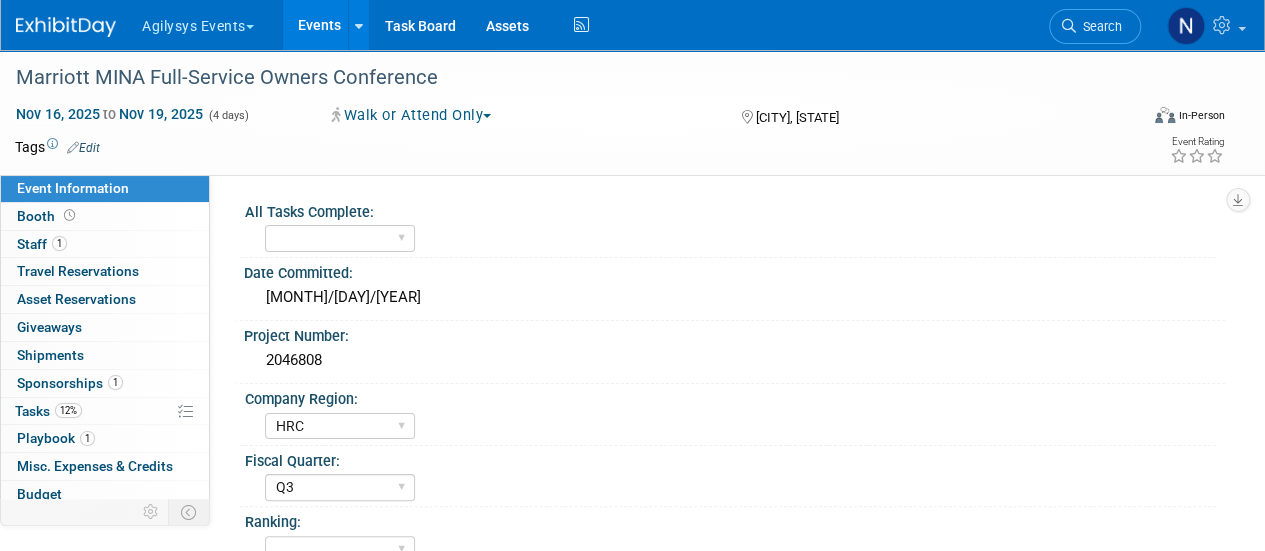 scroll, scrollTop: 0, scrollLeft: 0, axis: both 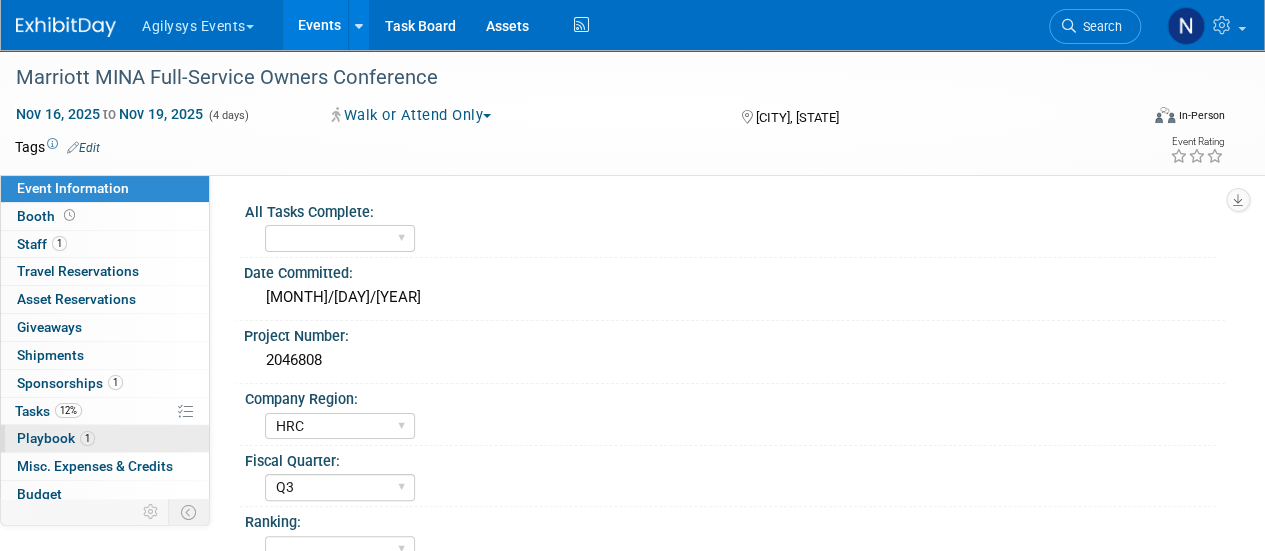 click on "1
Playbook 1" at bounding box center (105, 438) 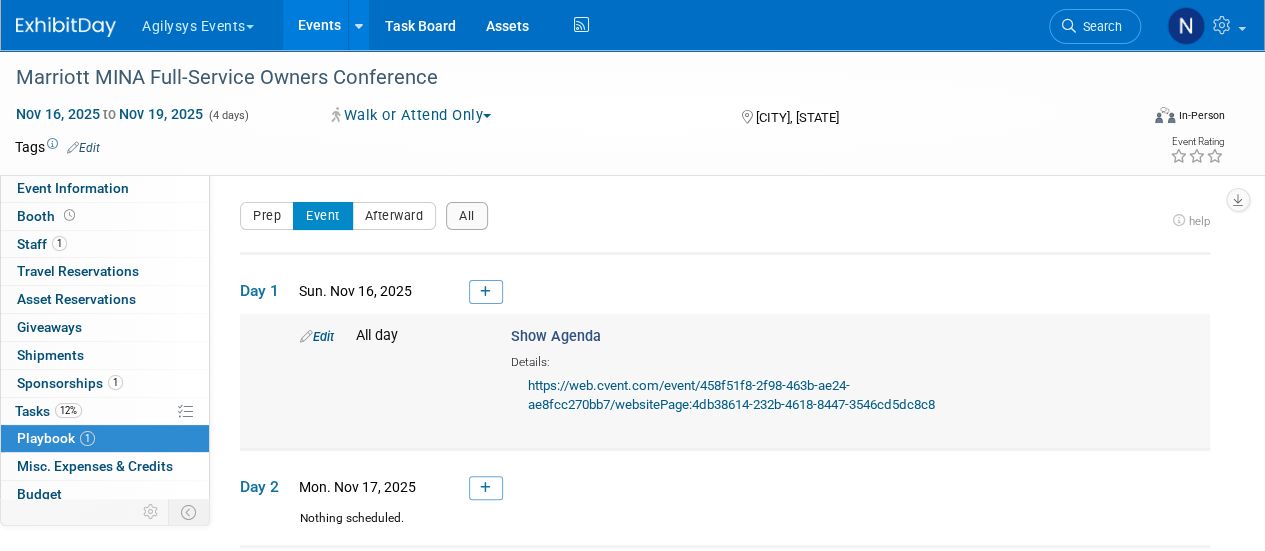 click on "https://web.cvent.com/event/458f51f8-2f98-463b-ae24-ae8fcc270bb7/websitePage:4db38614-232b-4618-8447-3546cd5dc8c8" at bounding box center (731, 395) 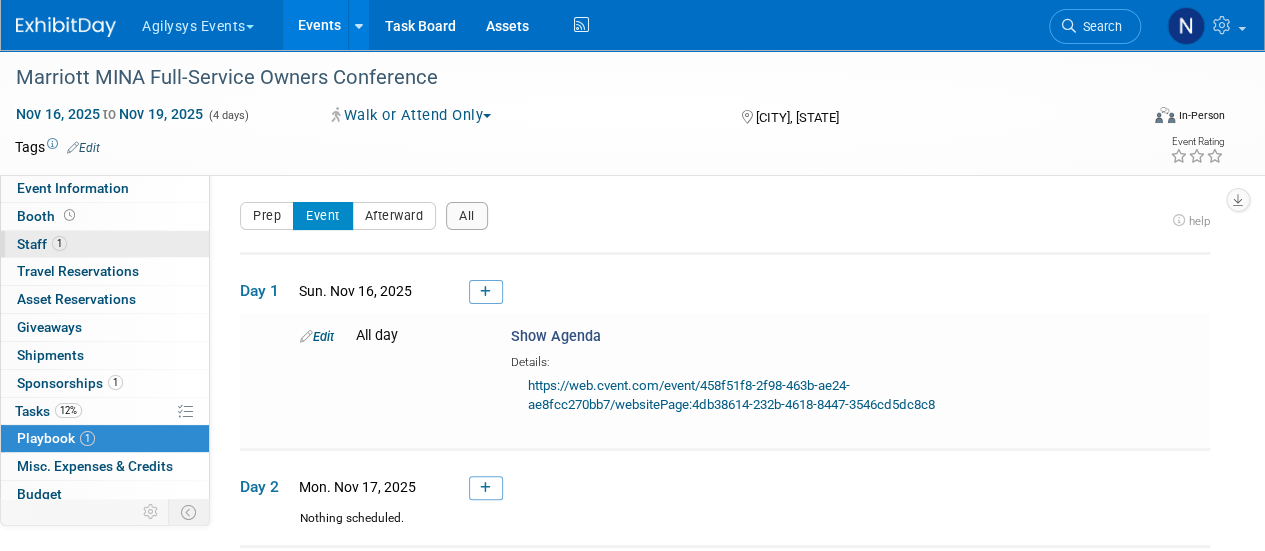 click on "1" at bounding box center [59, 243] 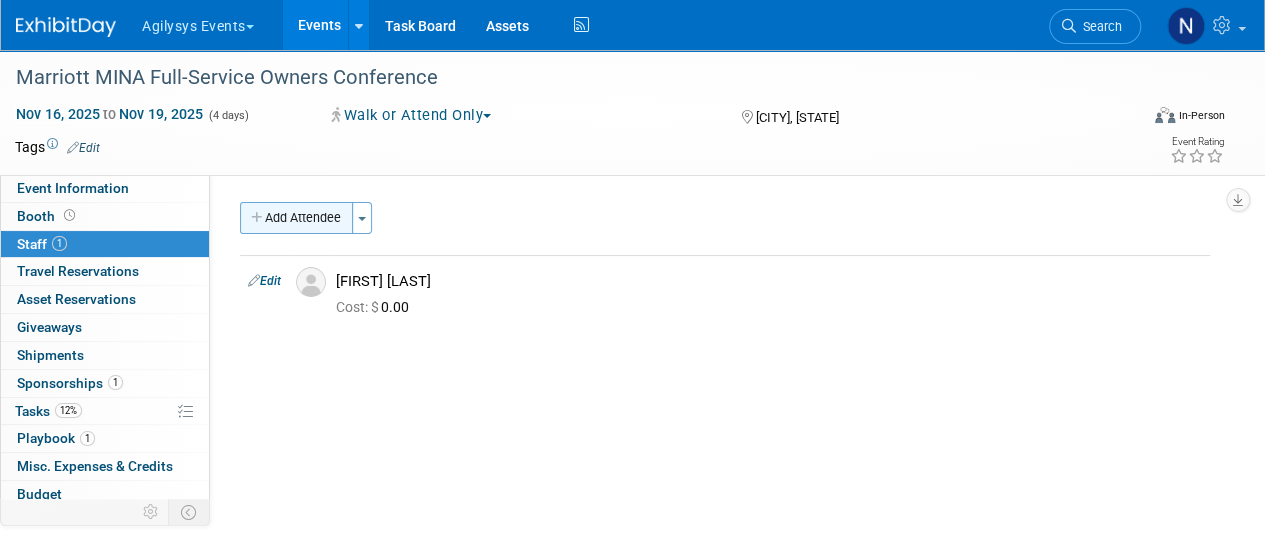 click on "Add Attendee" at bounding box center (296, 218) 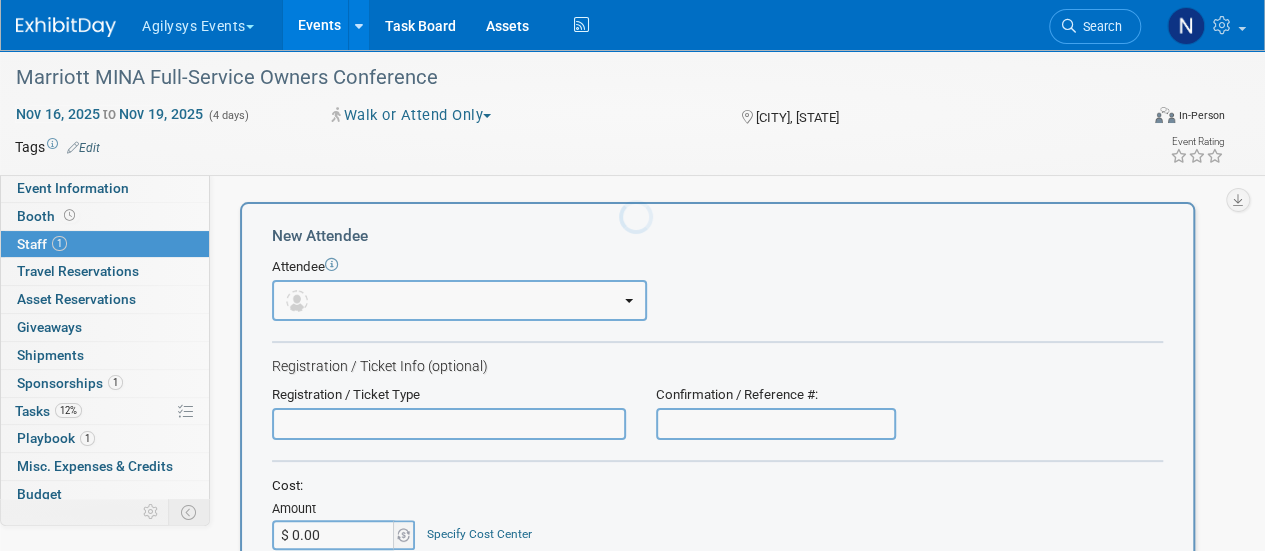 scroll, scrollTop: 0, scrollLeft: 0, axis: both 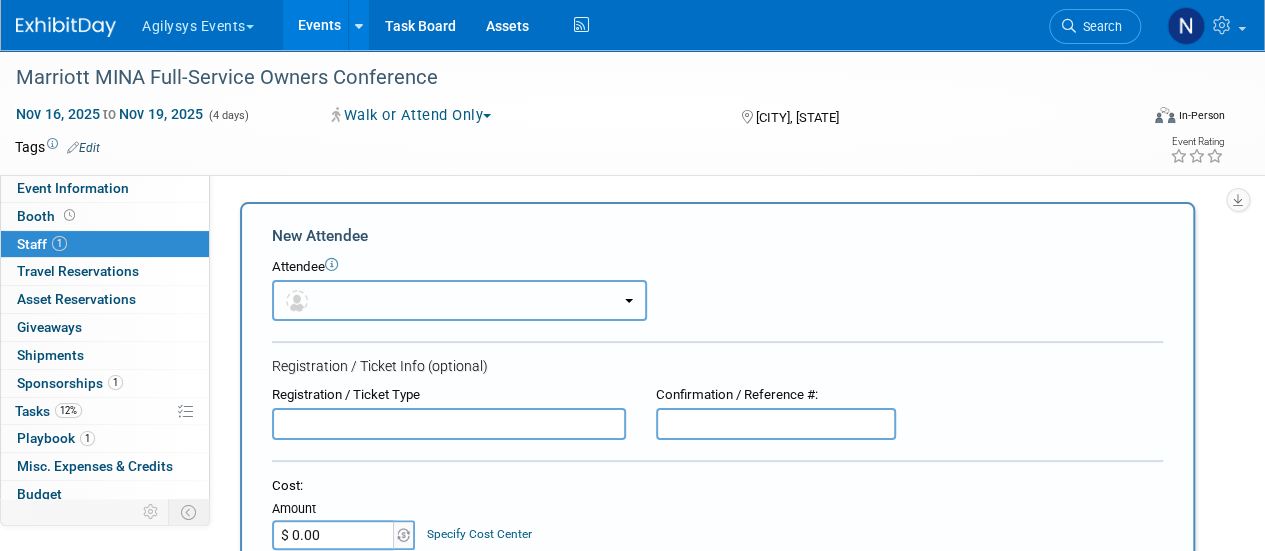 click at bounding box center (459, 300) 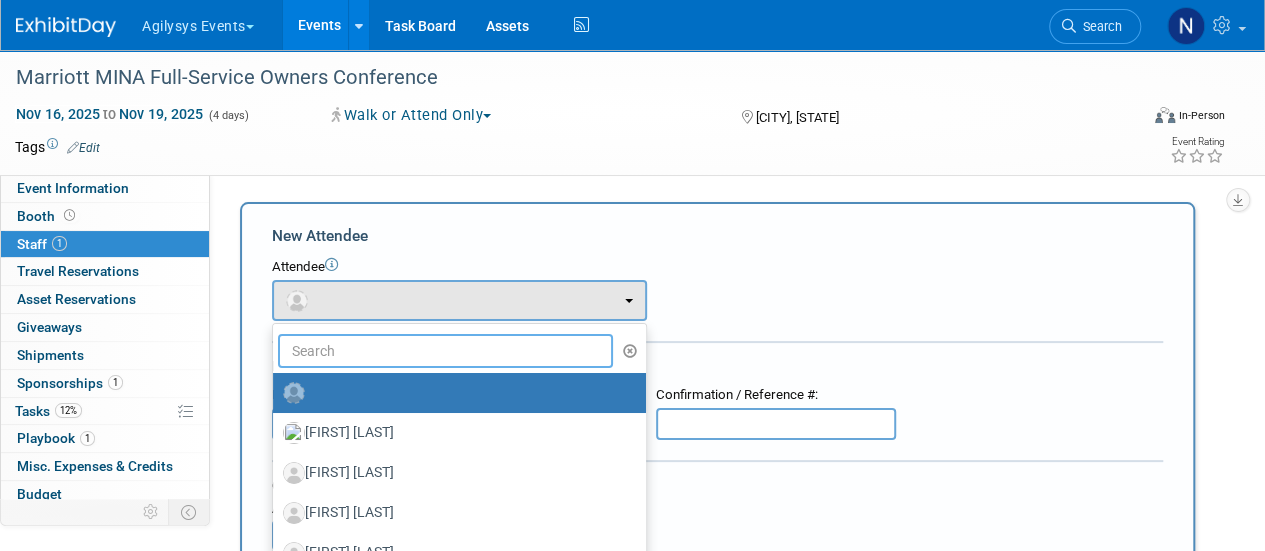 click at bounding box center [445, 351] 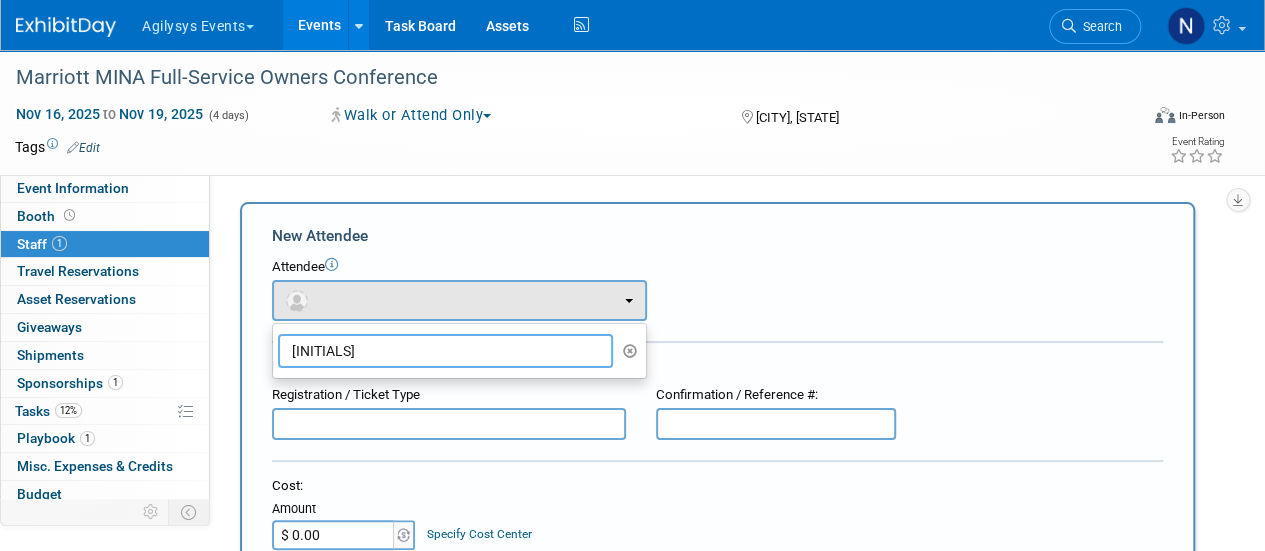 type on "sriniva" 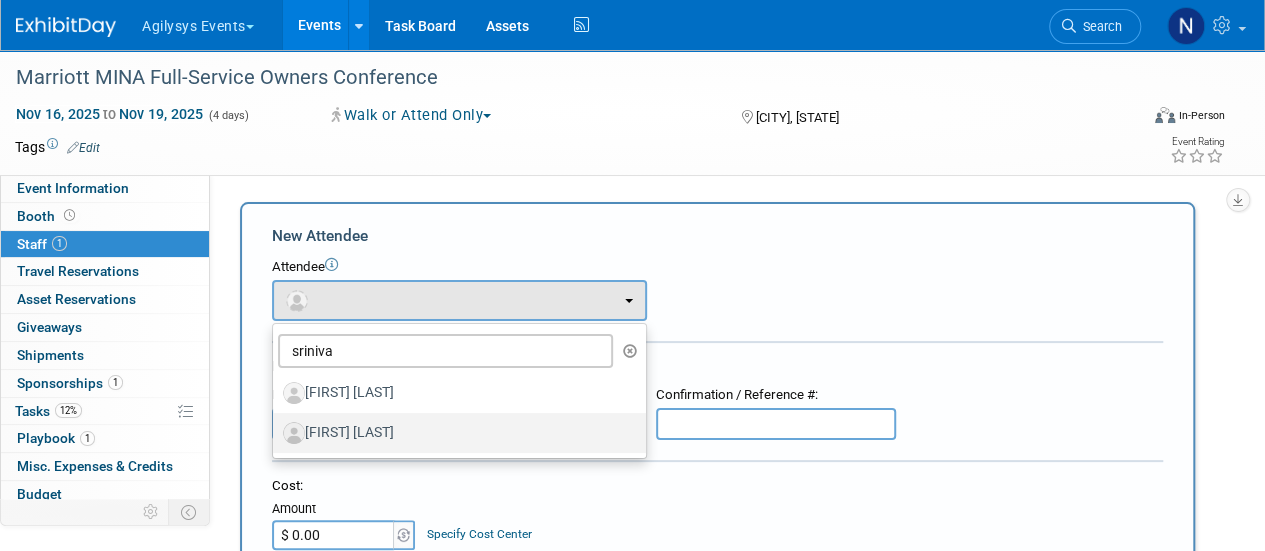 click on "[FIRST] [LAST]" at bounding box center (454, 433) 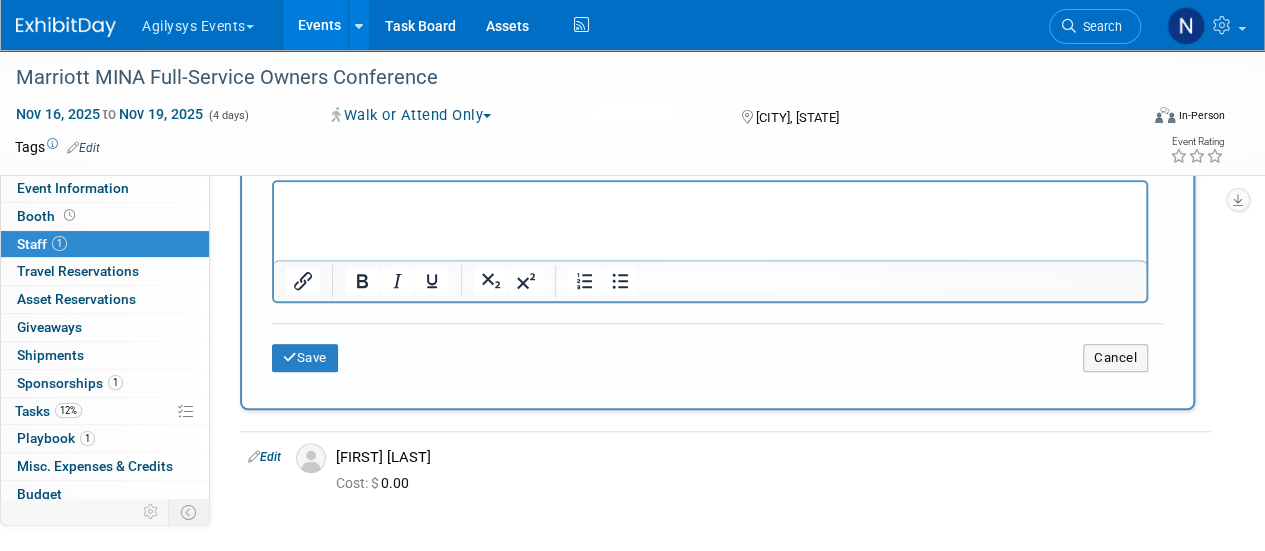 scroll, scrollTop: 707, scrollLeft: 0, axis: vertical 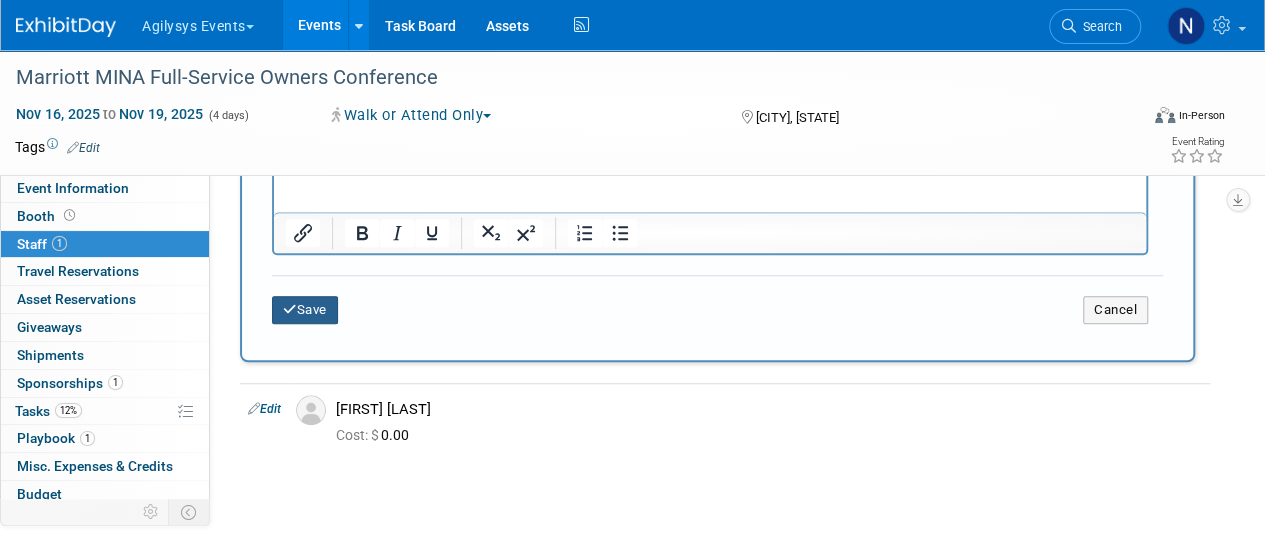 click on "Save" at bounding box center (305, 310) 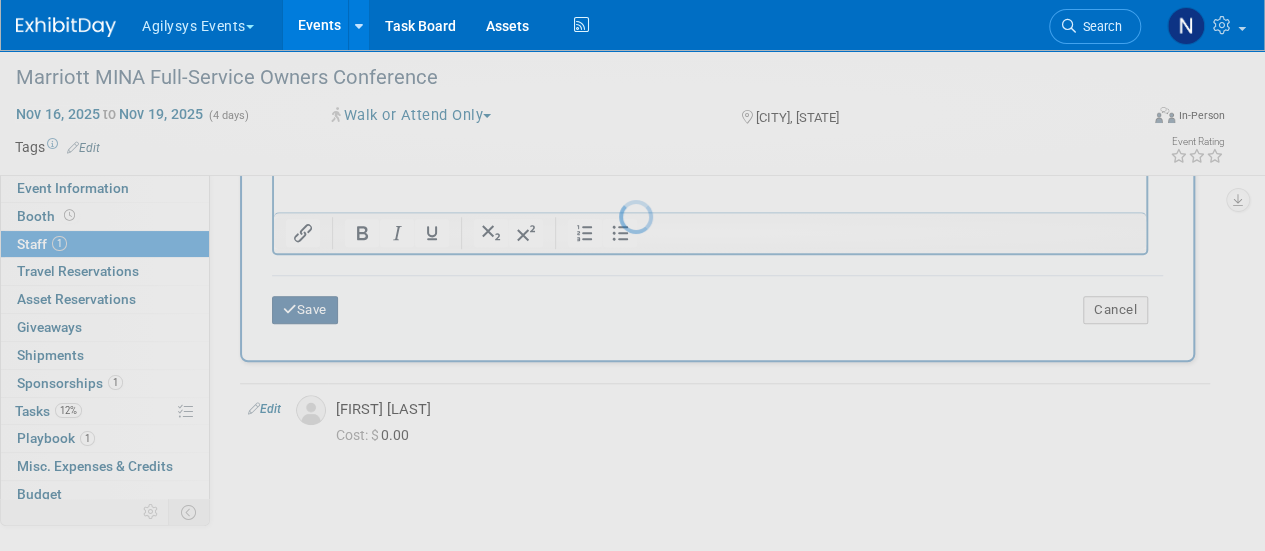 scroll, scrollTop: 252, scrollLeft: 0, axis: vertical 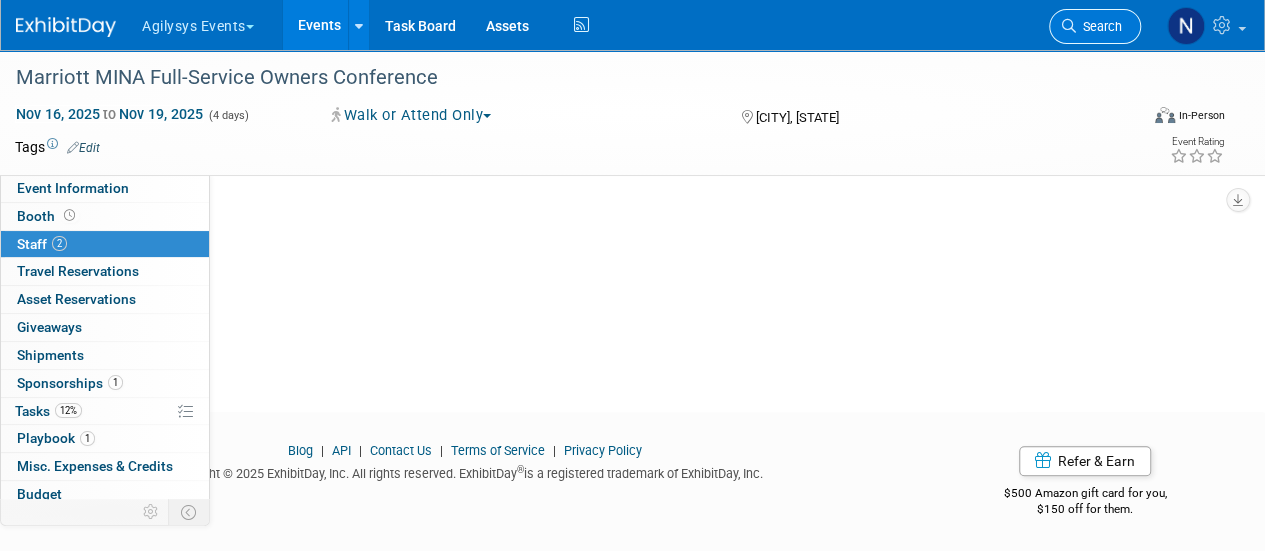 click on "Search" at bounding box center (1099, 26) 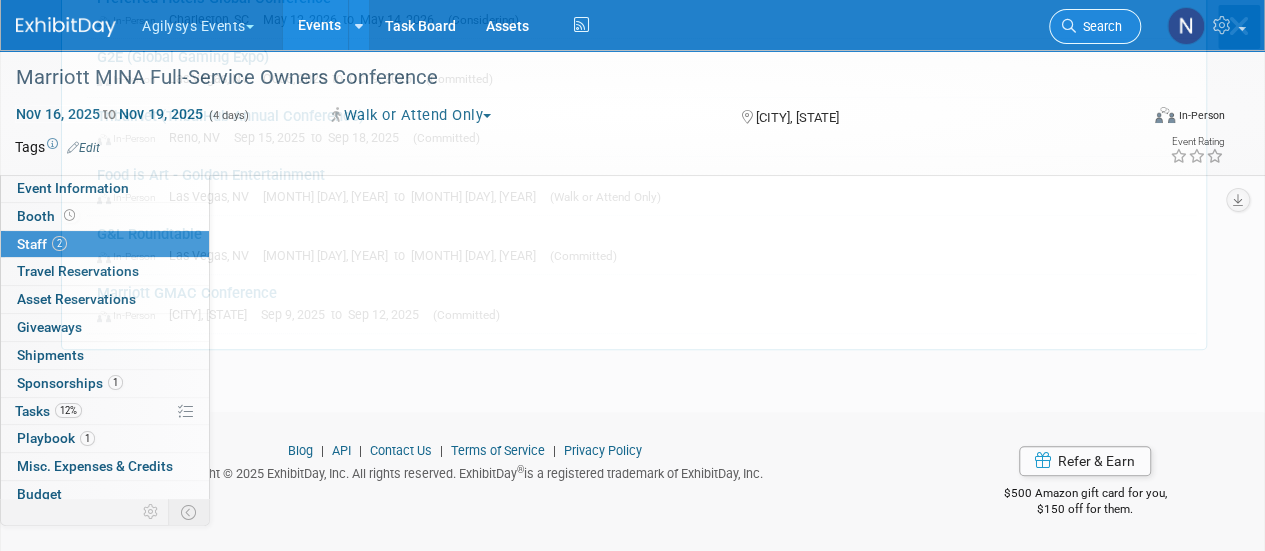 scroll, scrollTop: 0, scrollLeft: 0, axis: both 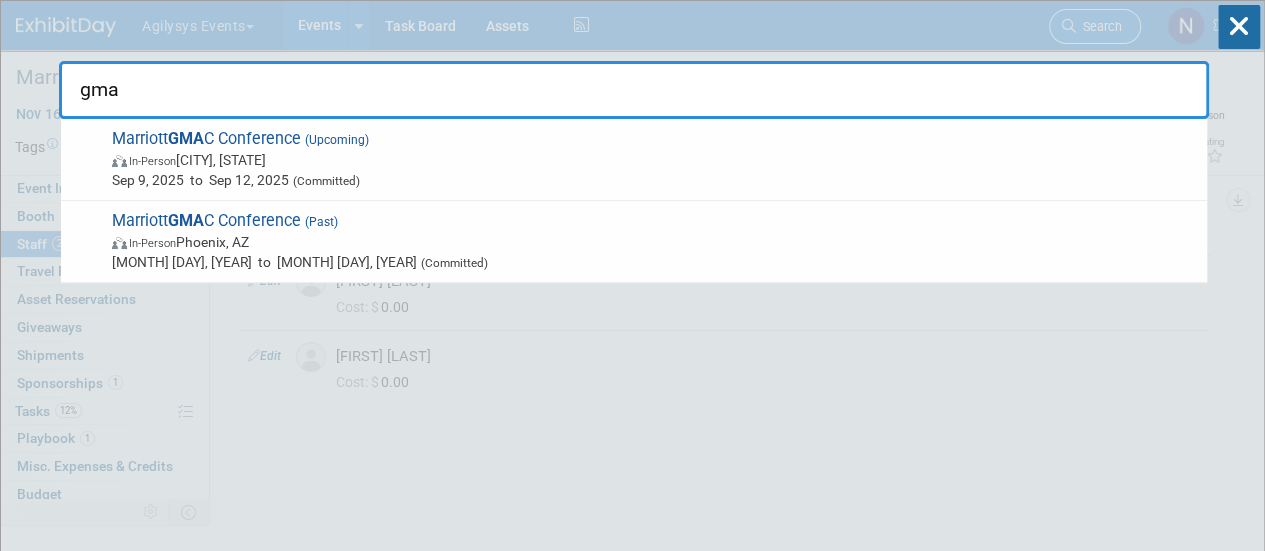 type on "gmac" 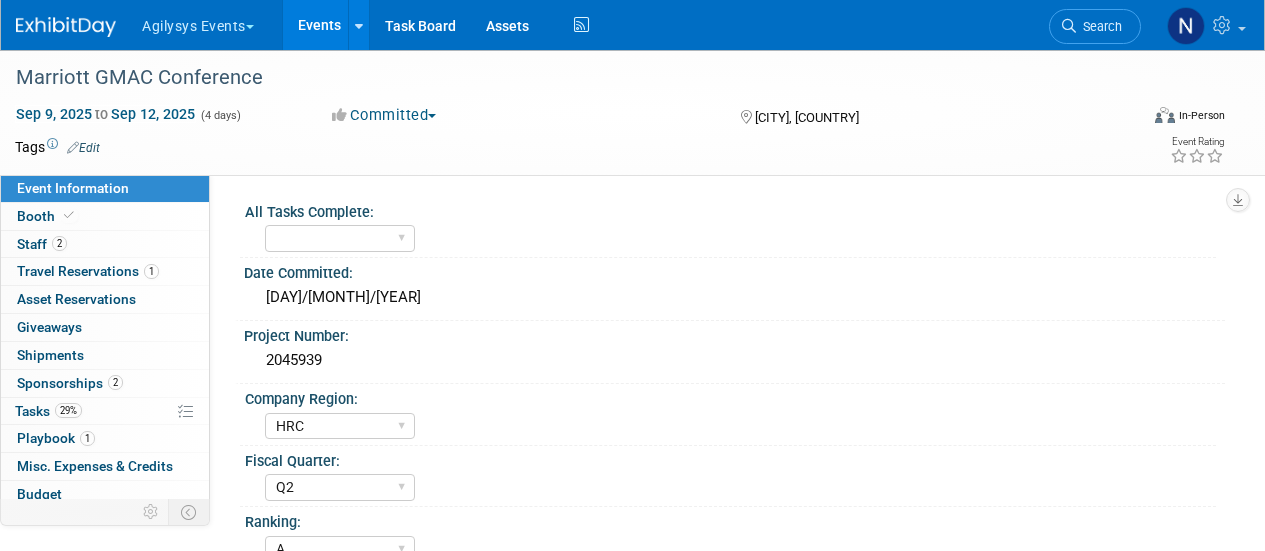 select on "HRC" 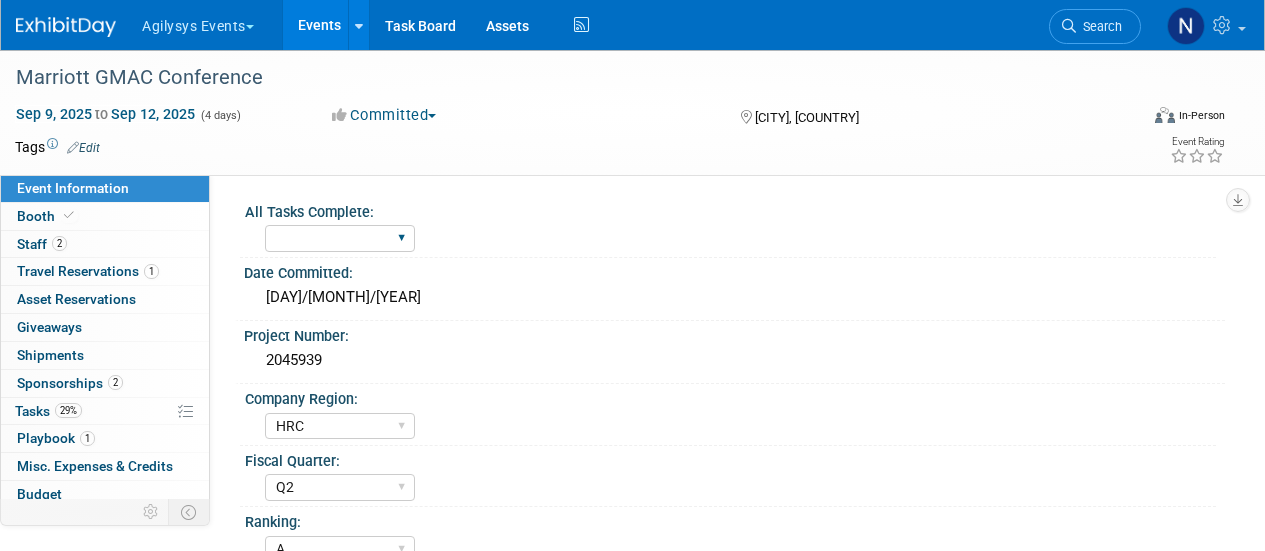 scroll, scrollTop: 0, scrollLeft: 0, axis: both 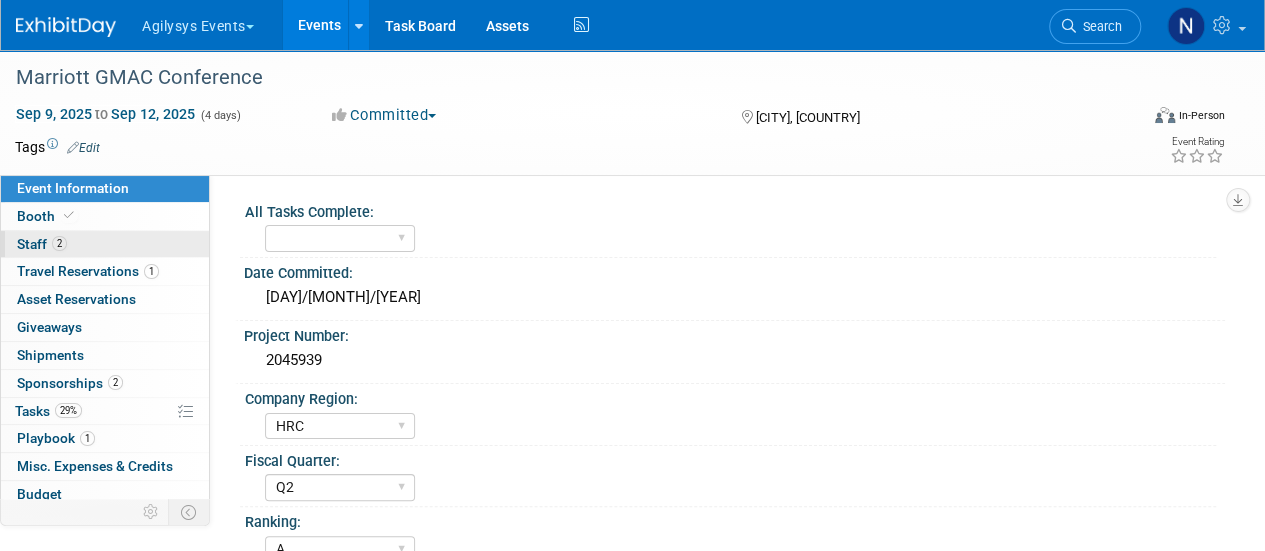 click on "2
Staff 2" at bounding box center [105, 244] 